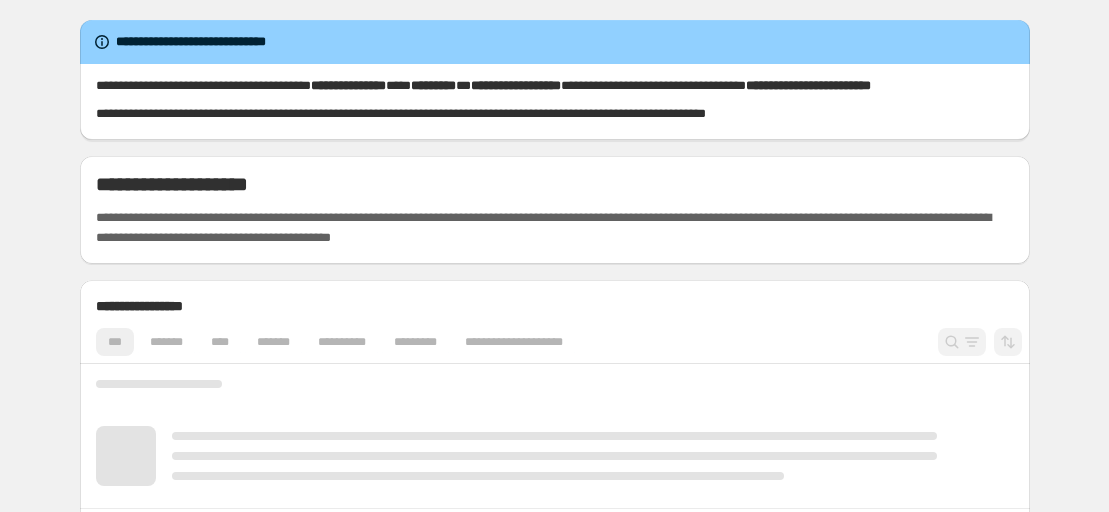 scroll, scrollTop: 0, scrollLeft: 0, axis: both 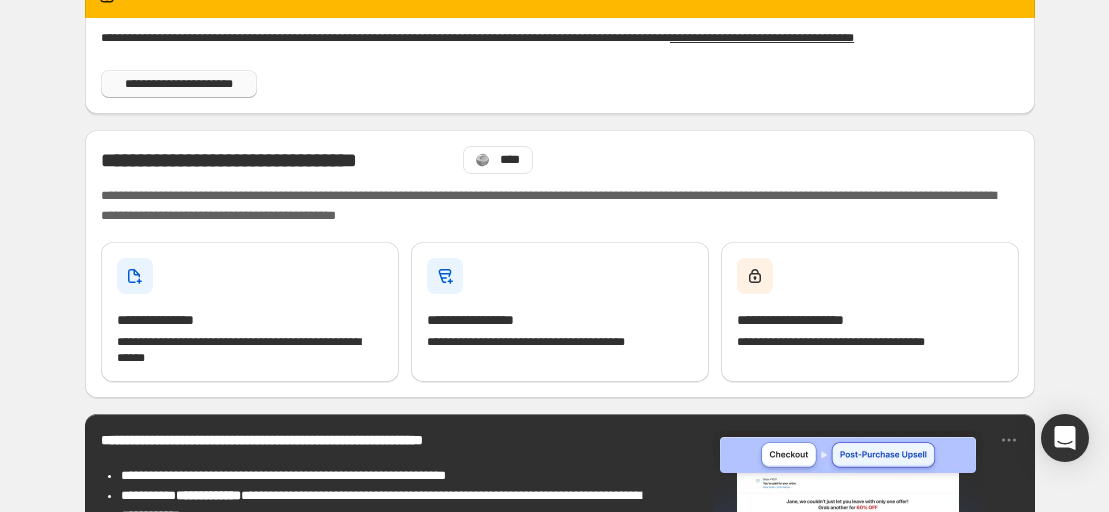 click on "**********" at bounding box center (179, 84) 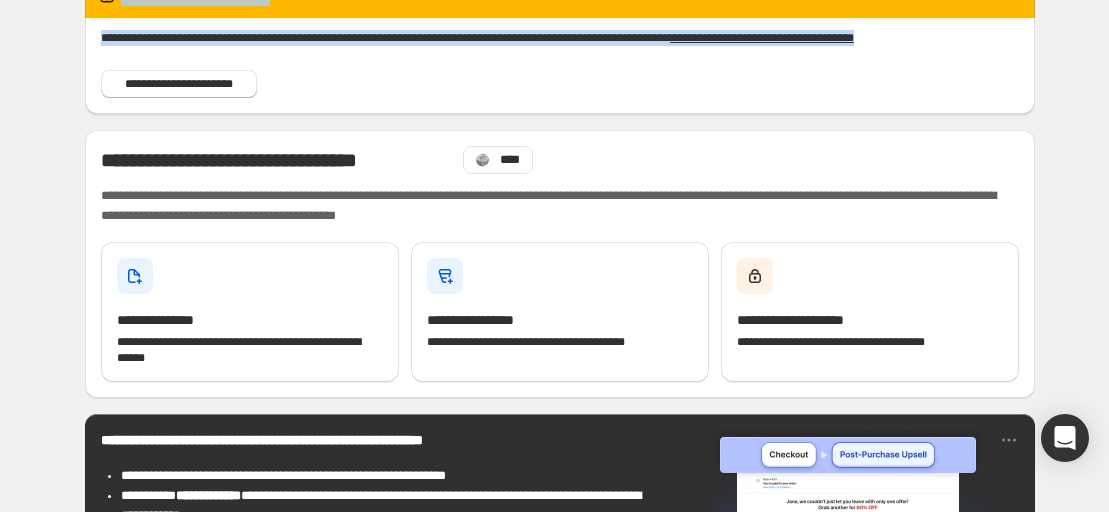 scroll, scrollTop: 0, scrollLeft: 0, axis: both 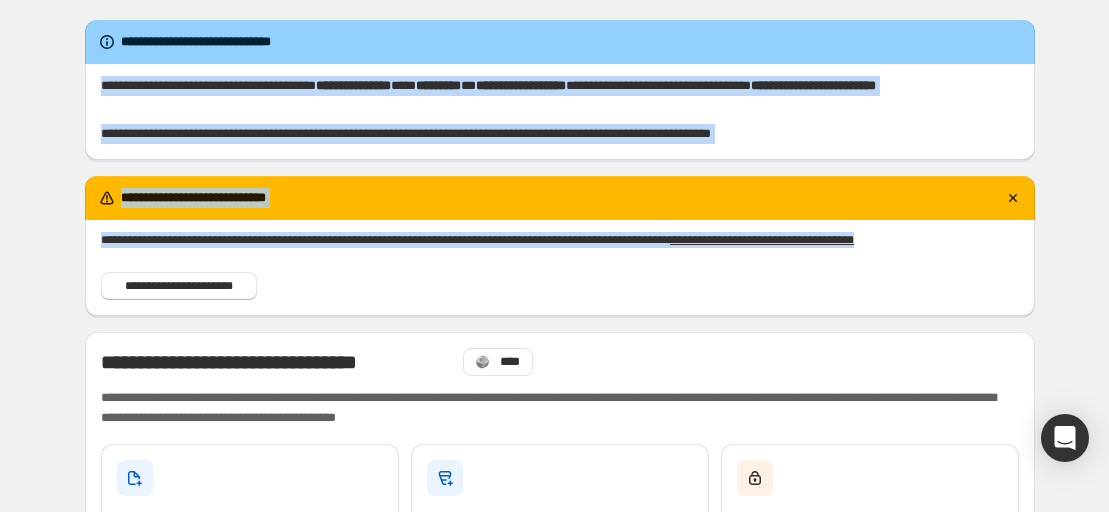 drag, startPoint x: 598, startPoint y: 105, endPoint x: 633, endPoint y: -216, distance: 322.90247 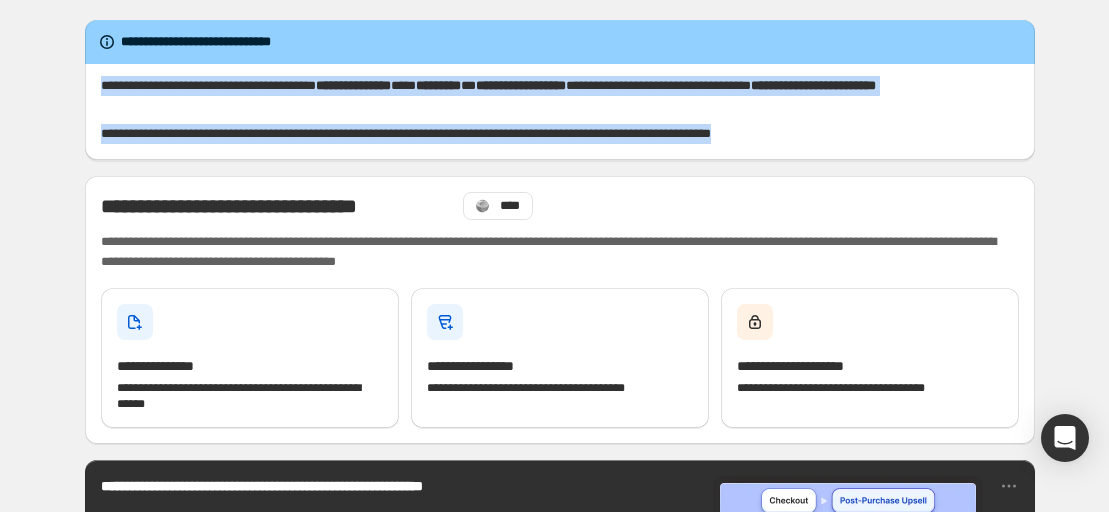 click on "**********" at bounding box center [560, 838] 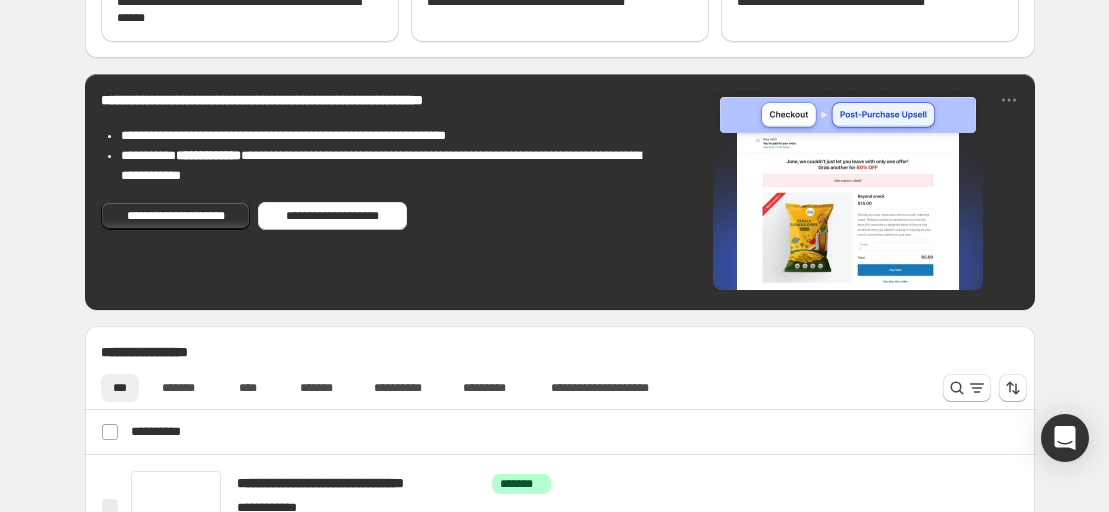 scroll, scrollTop: 397, scrollLeft: 0, axis: vertical 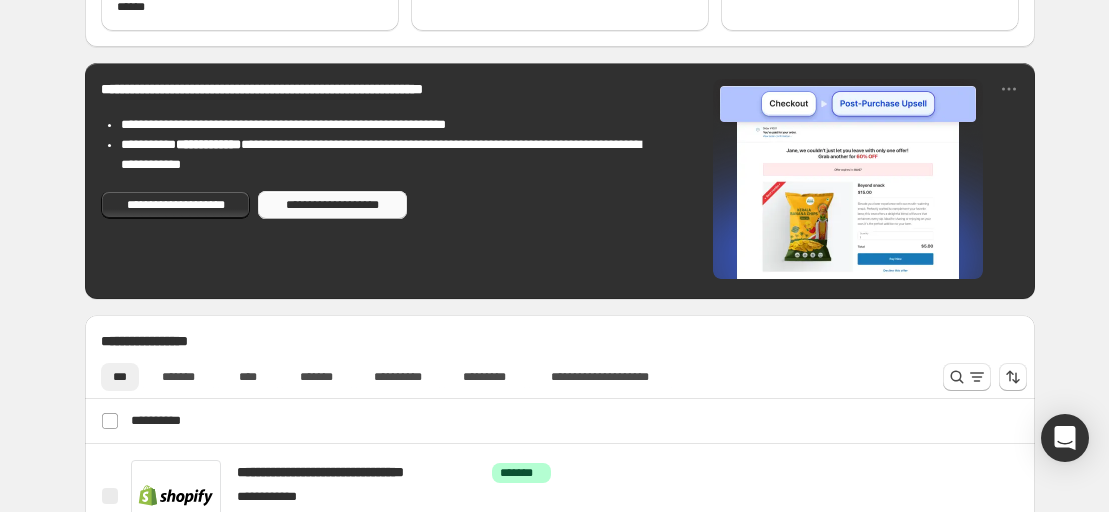 click on "**********" at bounding box center [332, 205] 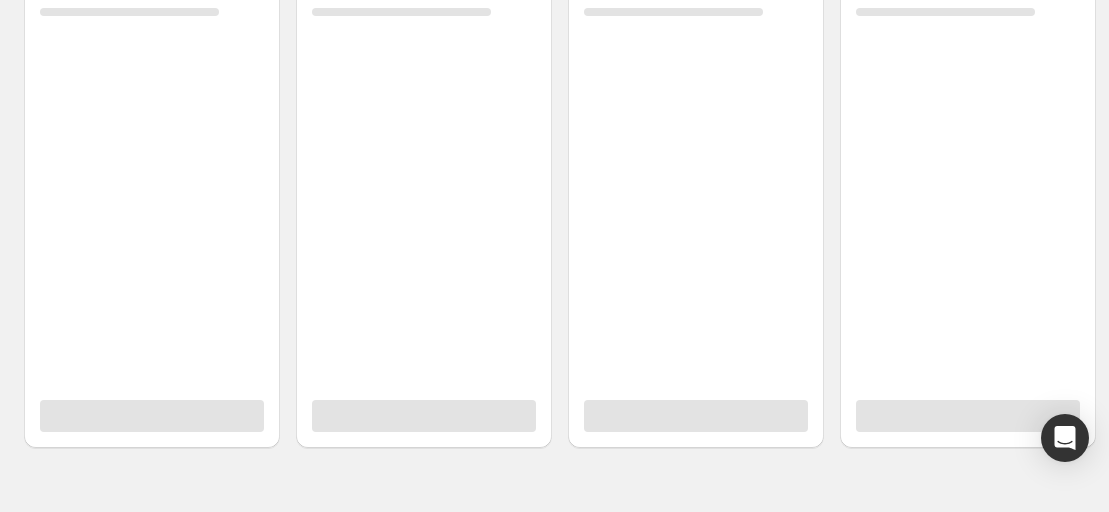 scroll, scrollTop: 0, scrollLeft: 0, axis: both 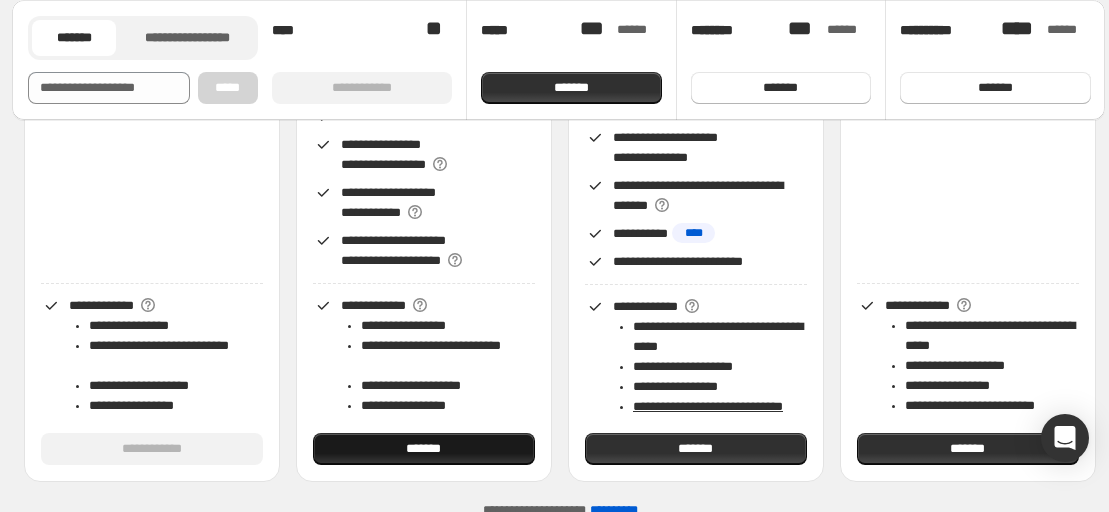 click on "*******" at bounding box center (424, 449) 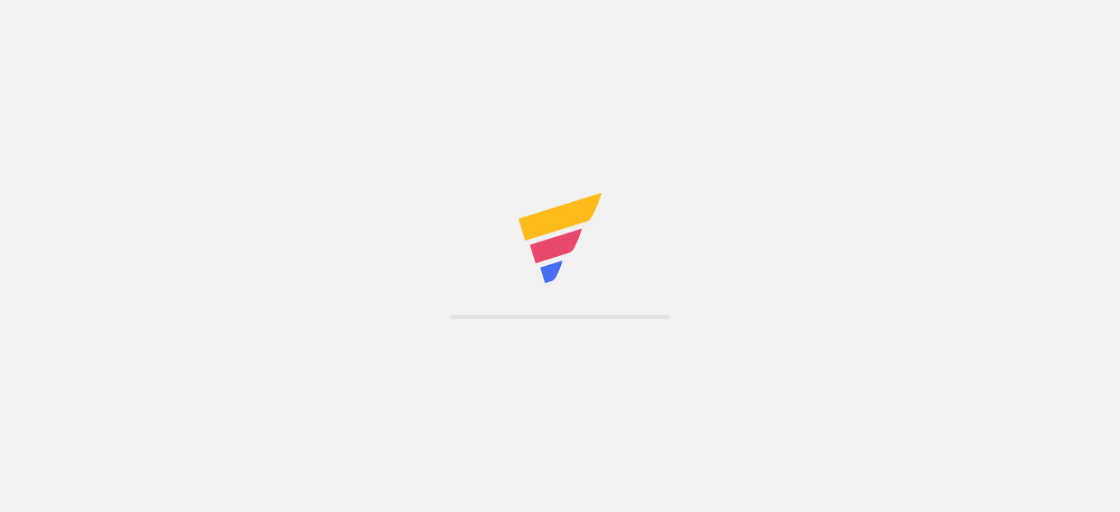 scroll, scrollTop: 0, scrollLeft: 0, axis: both 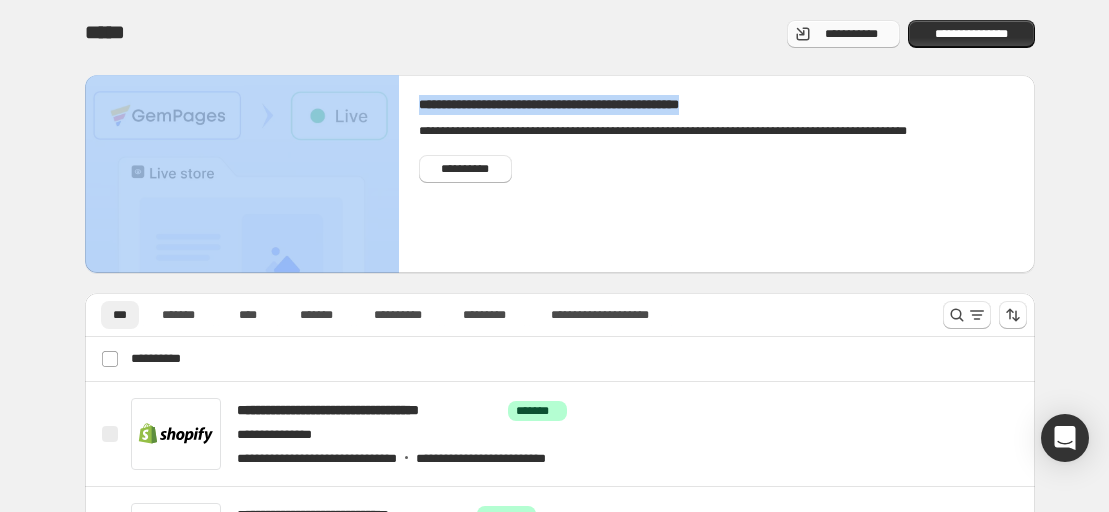 drag, startPoint x: 775, startPoint y: 102, endPoint x: 839, endPoint y: 43, distance: 87.04597 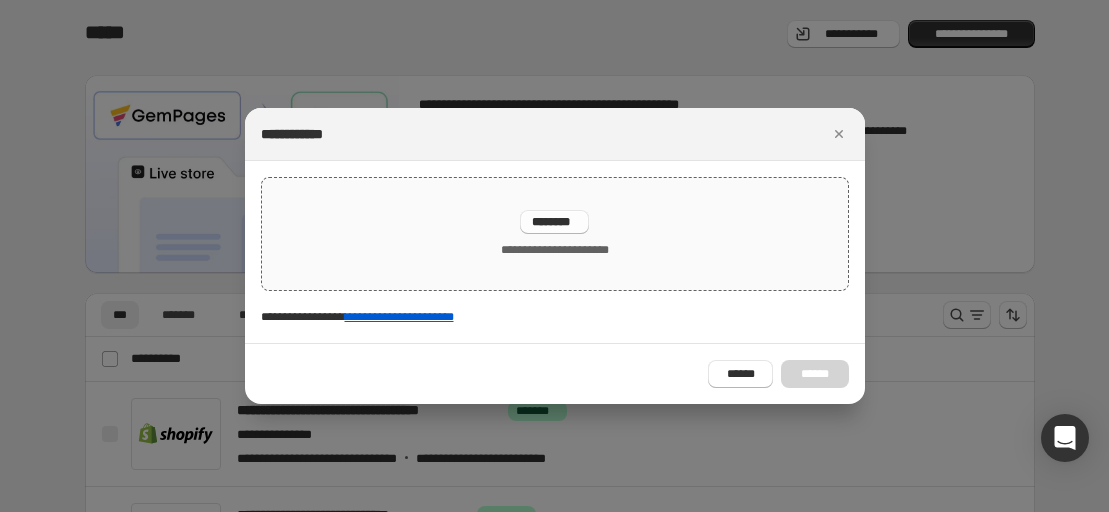 click on "**********" at bounding box center [555, 234] 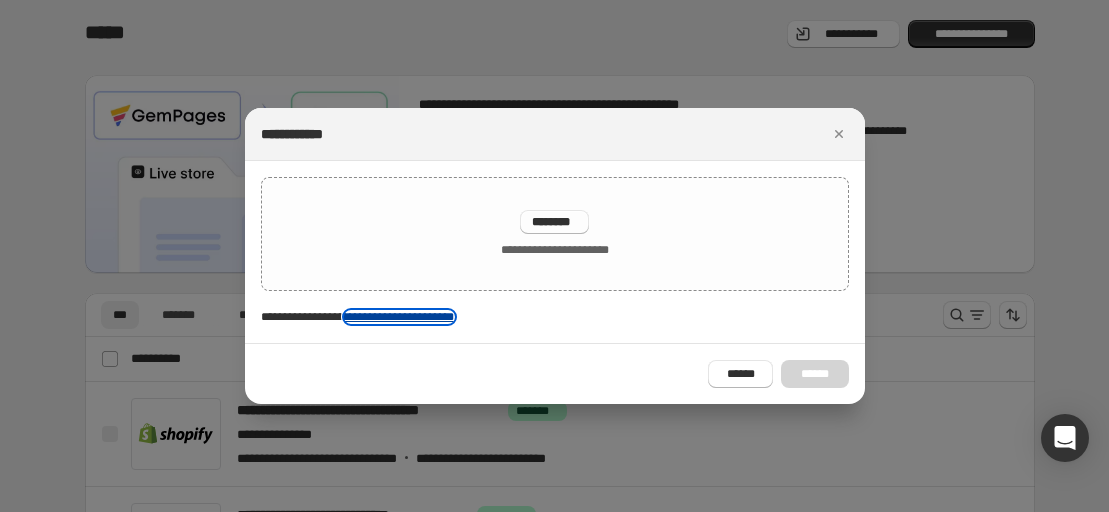 click on "**********" at bounding box center [399, 317] 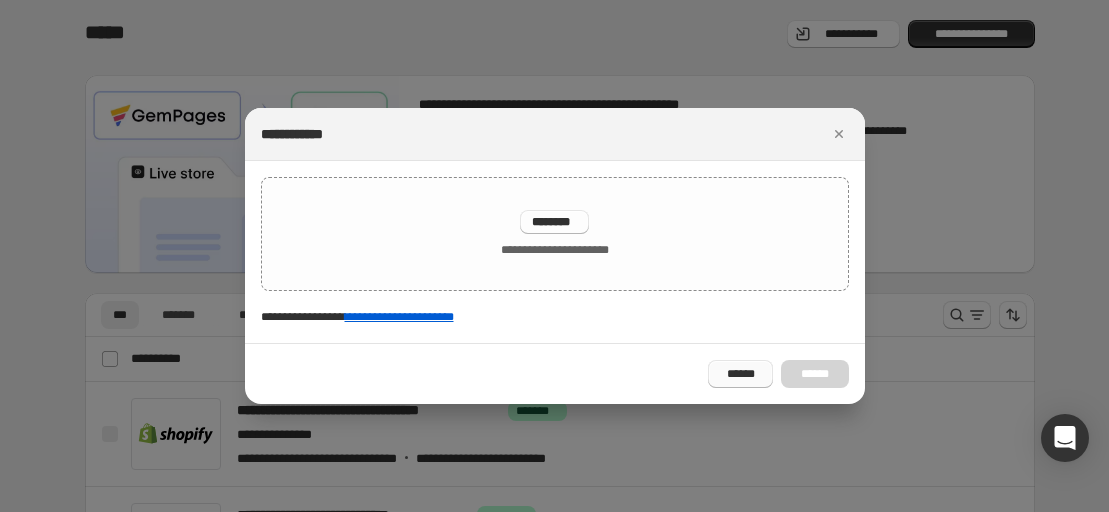 click on "******" at bounding box center [740, 374] 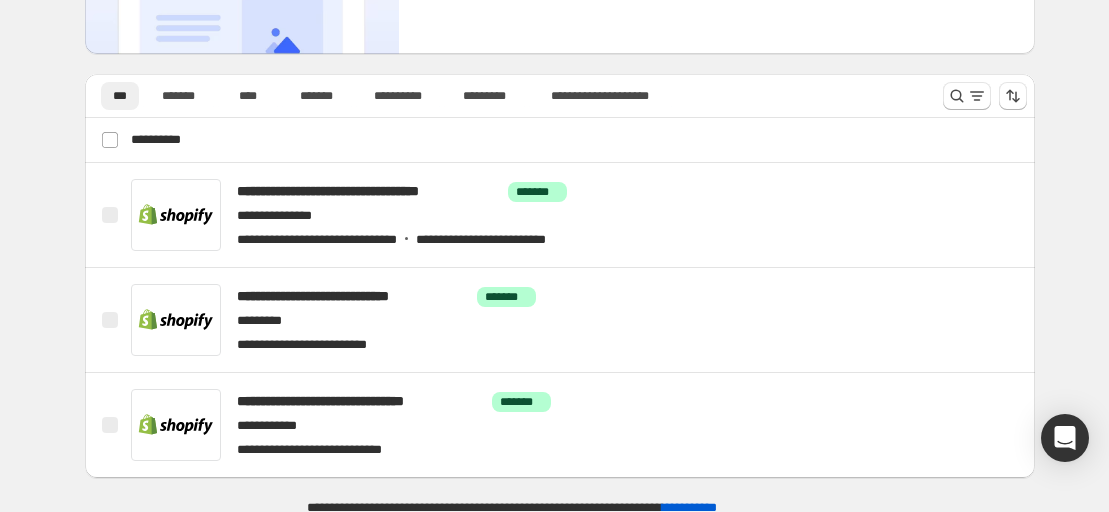 scroll, scrollTop: 224, scrollLeft: 0, axis: vertical 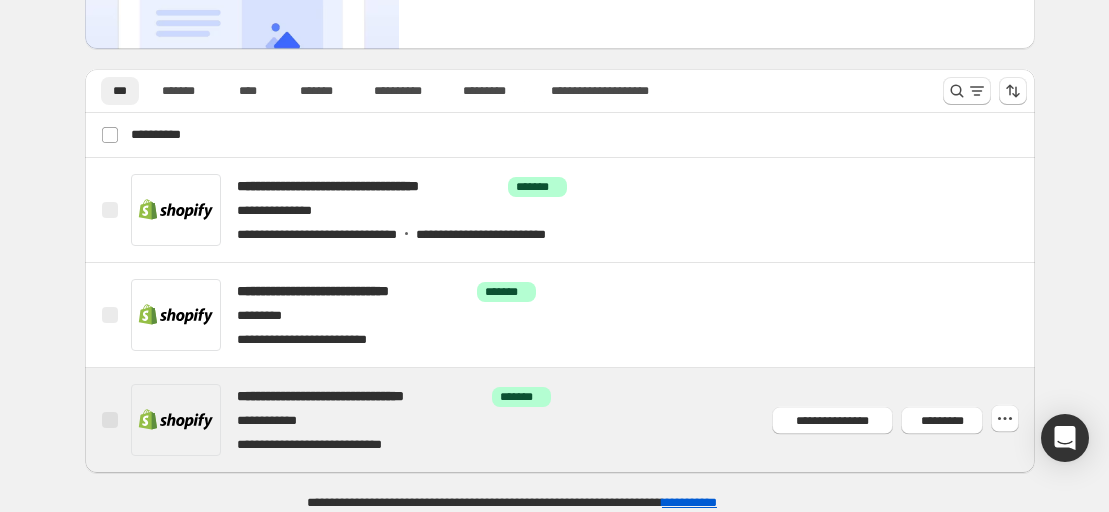 click at bounding box center (584, 420) 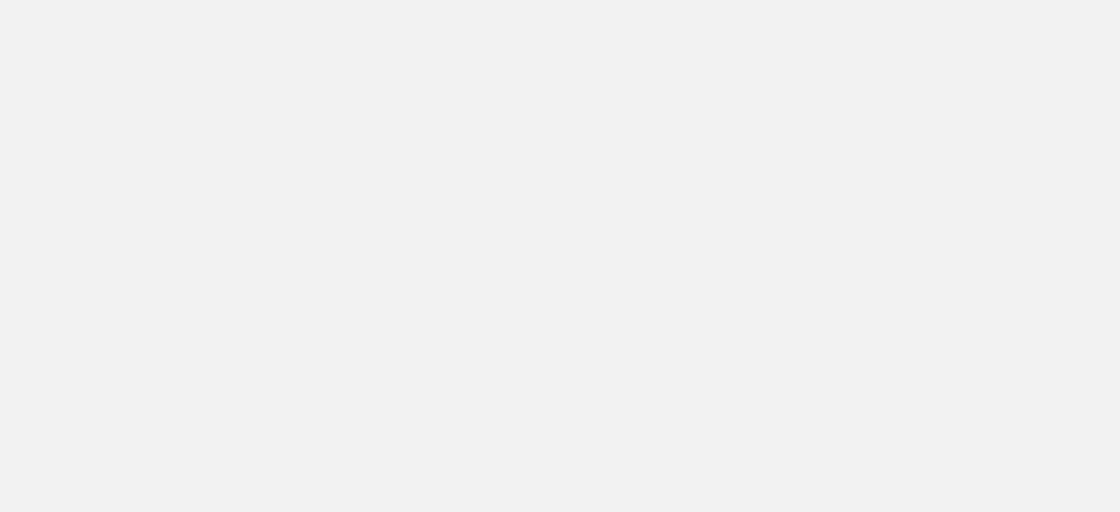 scroll, scrollTop: 0, scrollLeft: 0, axis: both 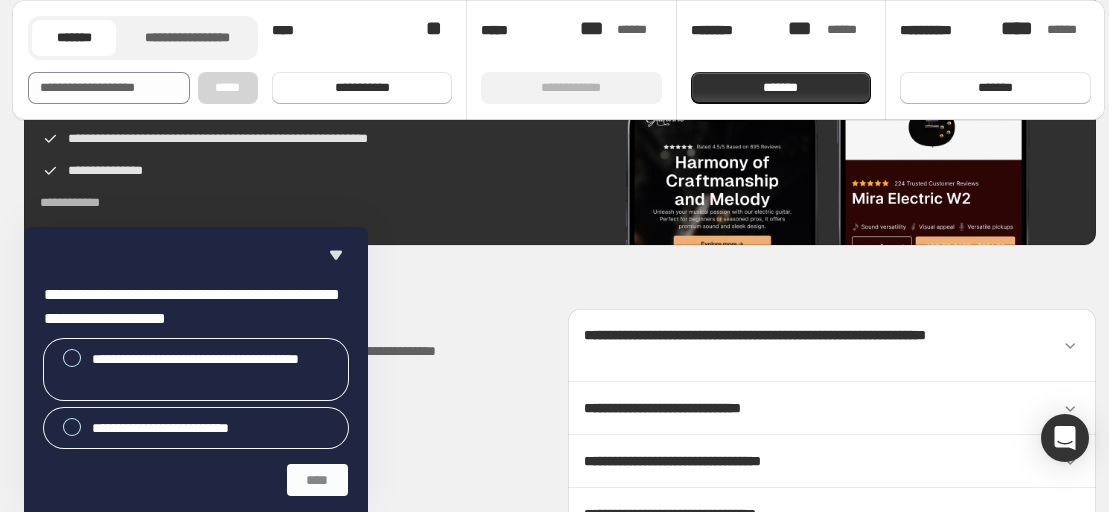click on "**********" at bounding box center [560, -803] 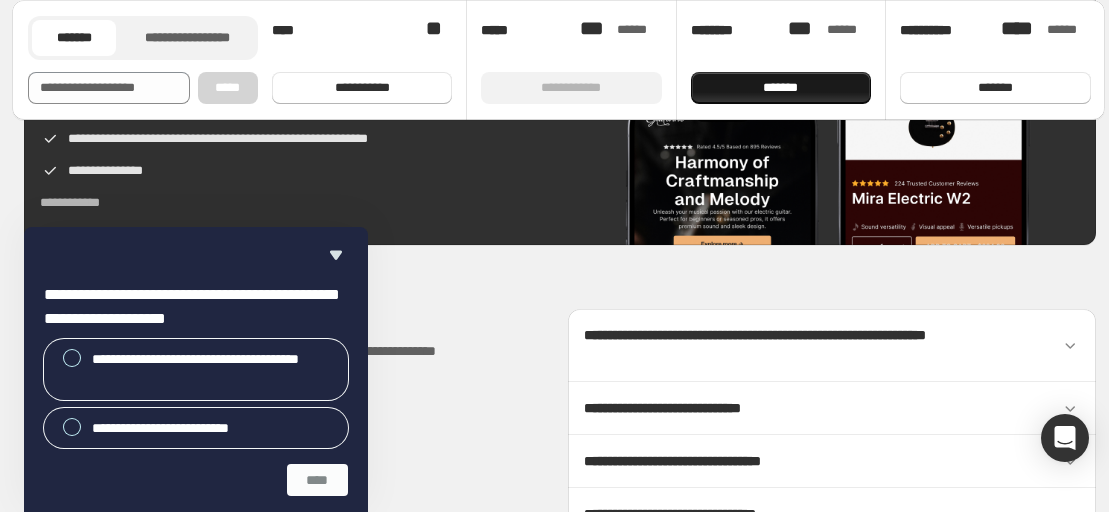 click on "*******" at bounding box center (781, 88) 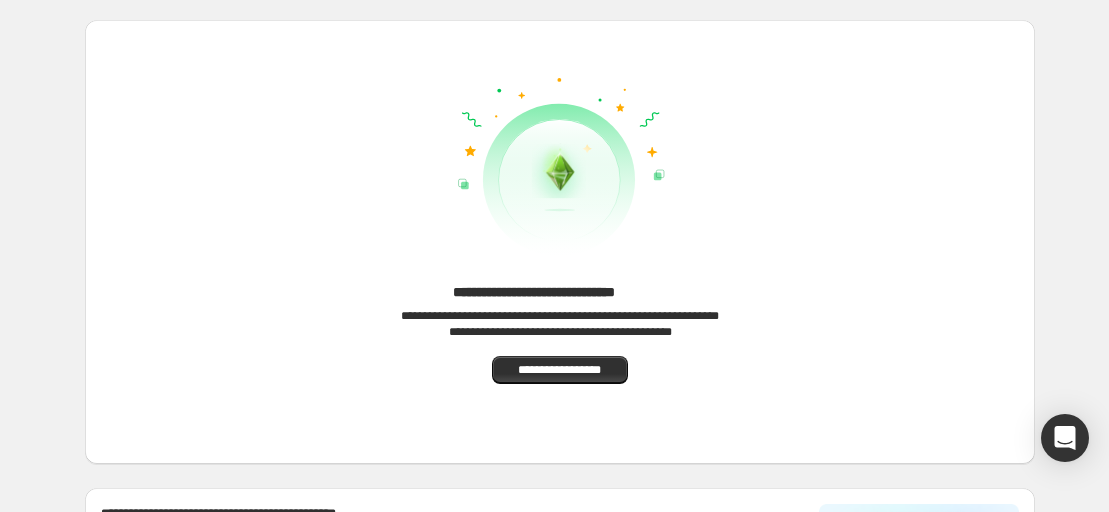 scroll, scrollTop: 0, scrollLeft: 0, axis: both 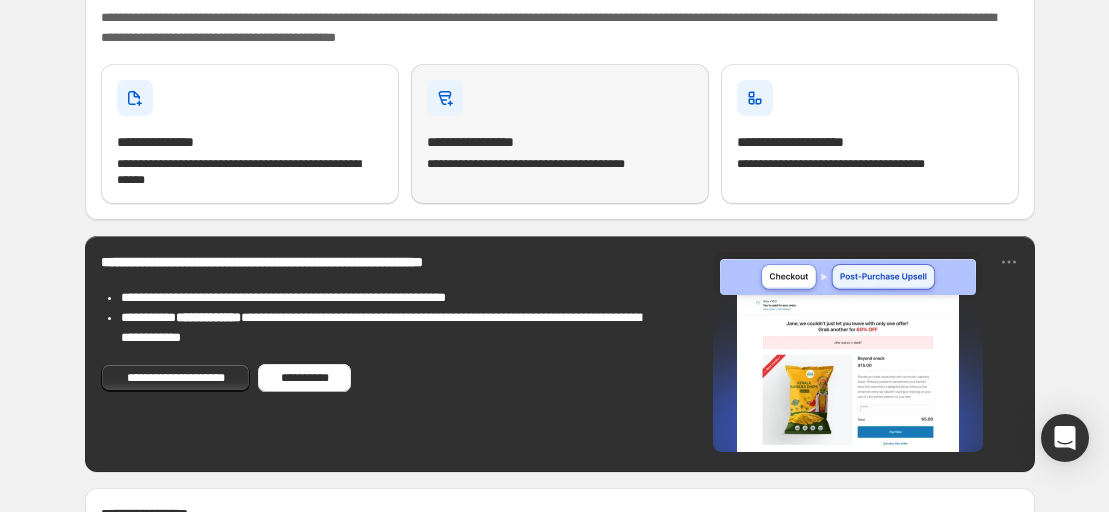 click on "**********" at bounding box center (560, 134) 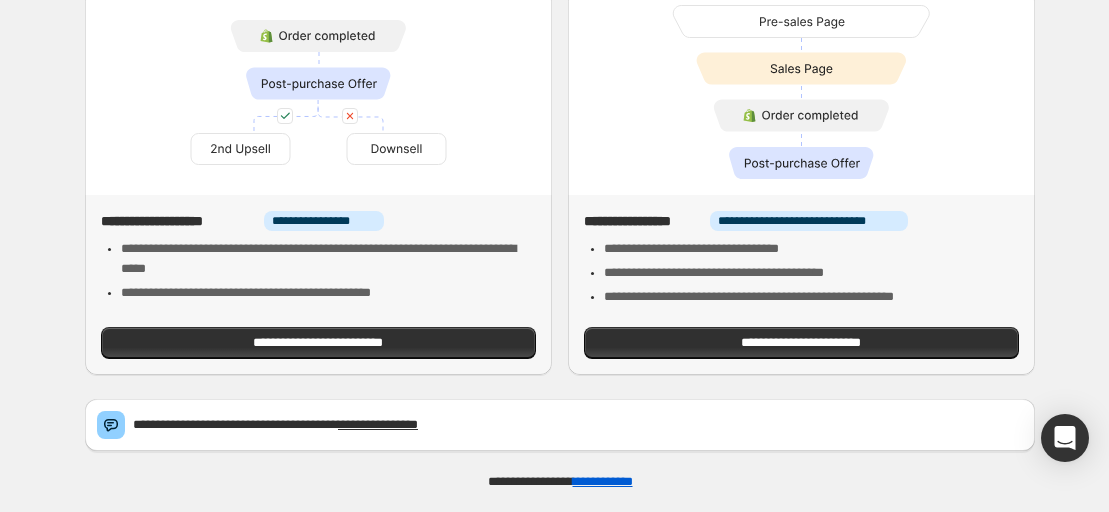 scroll, scrollTop: 0, scrollLeft: 0, axis: both 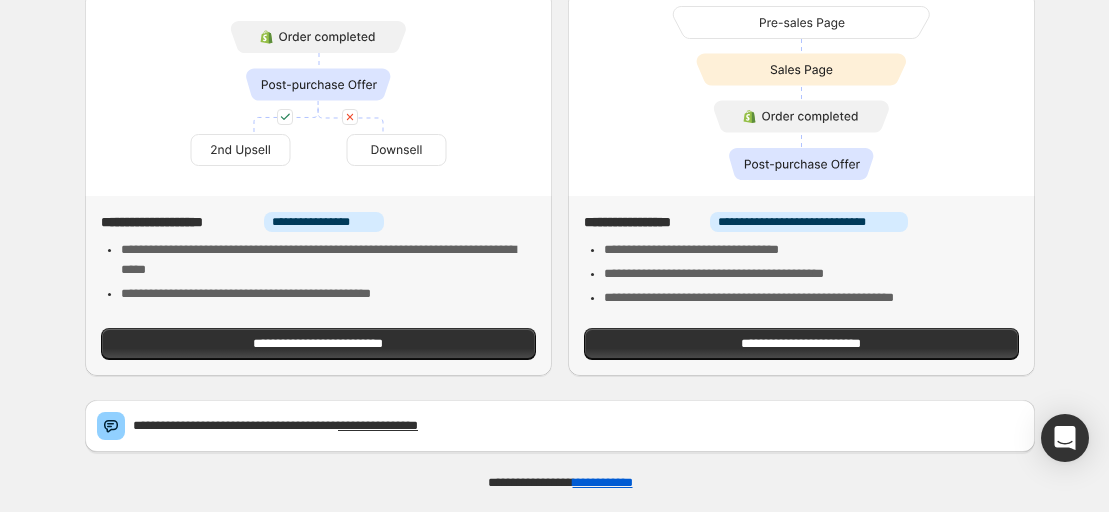 click 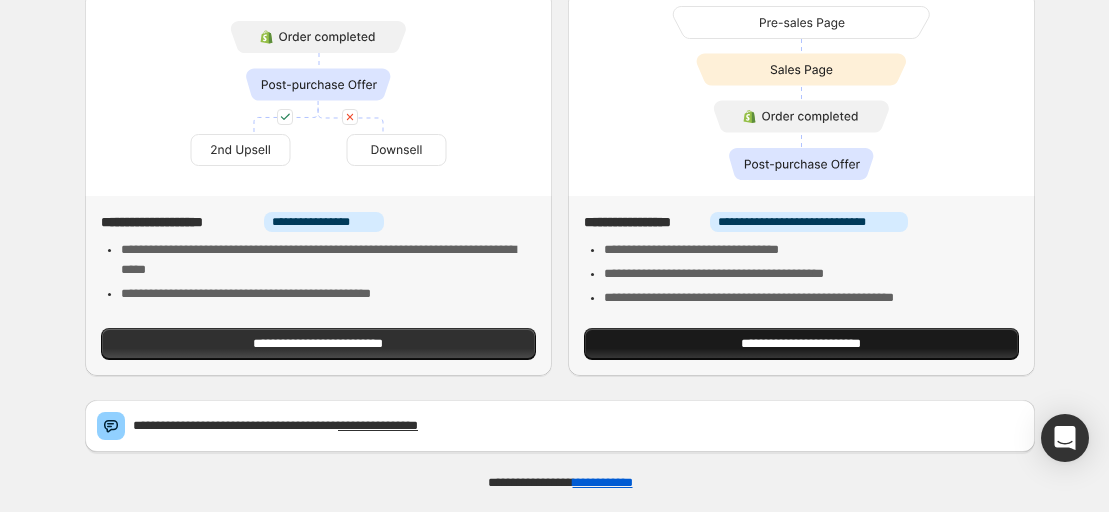 click on "**********" at bounding box center [801, 344] 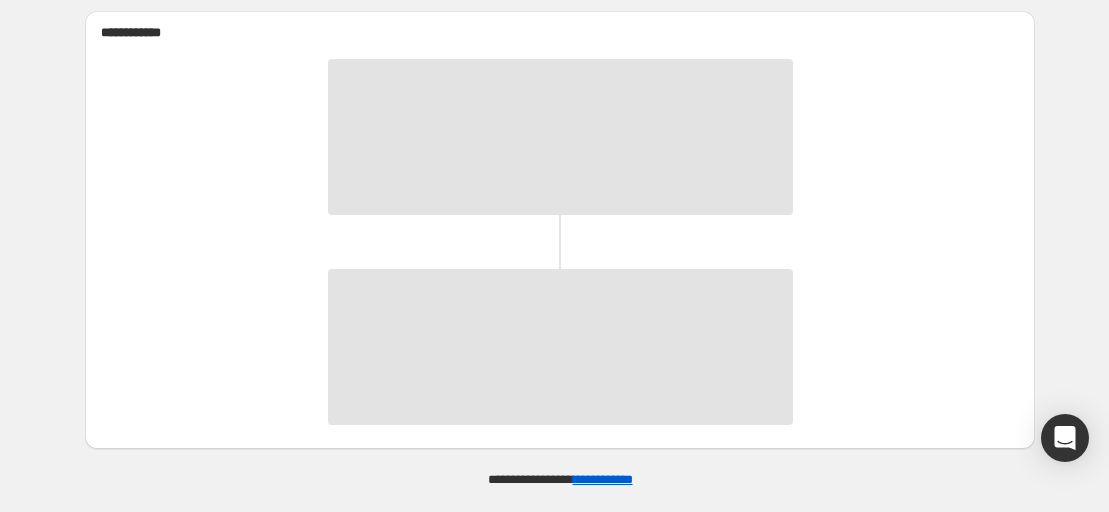 scroll, scrollTop: 0, scrollLeft: 0, axis: both 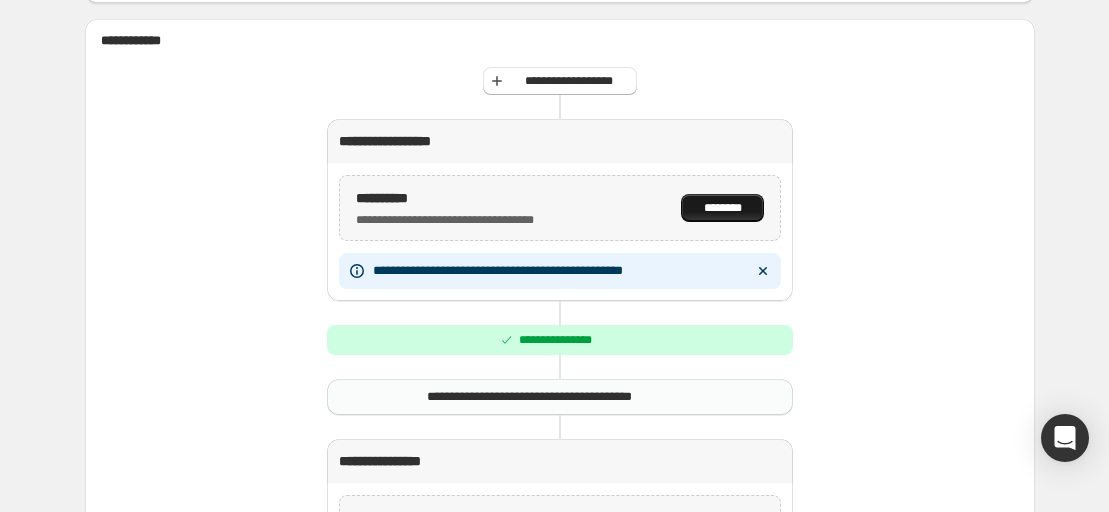 click on "********" at bounding box center [722, 208] 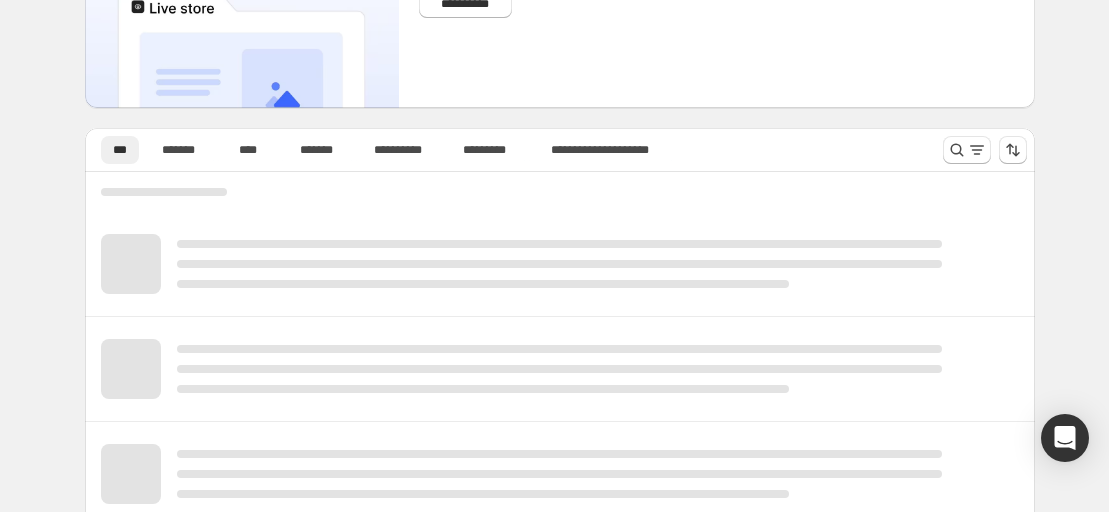 scroll, scrollTop: 0, scrollLeft: 0, axis: both 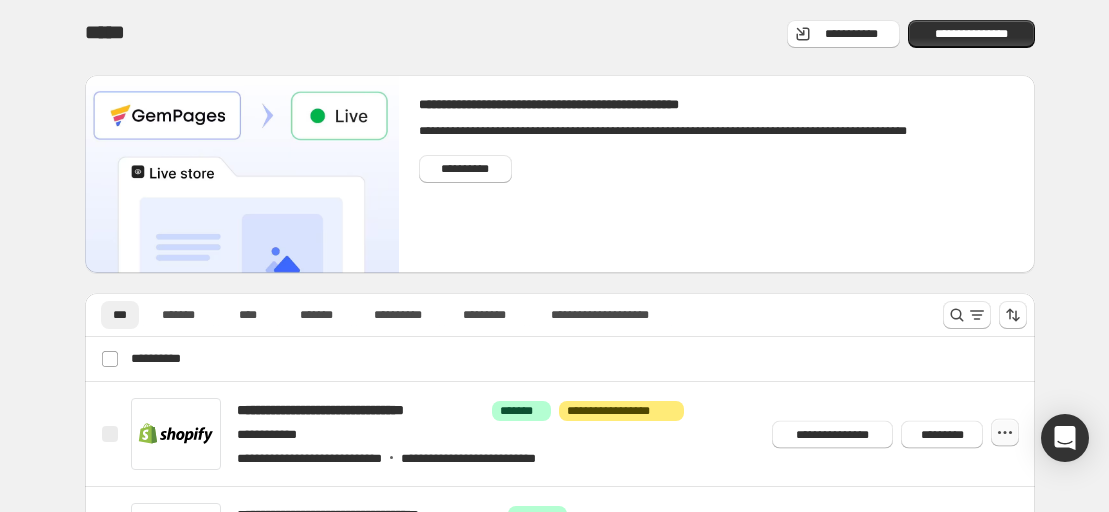 click 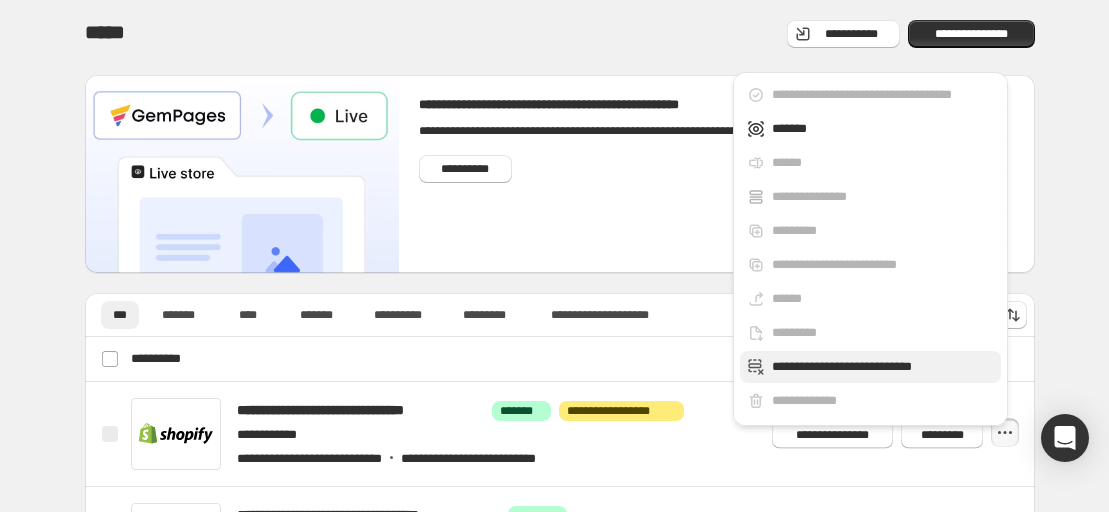 click on "**********" at bounding box center [883, 367] 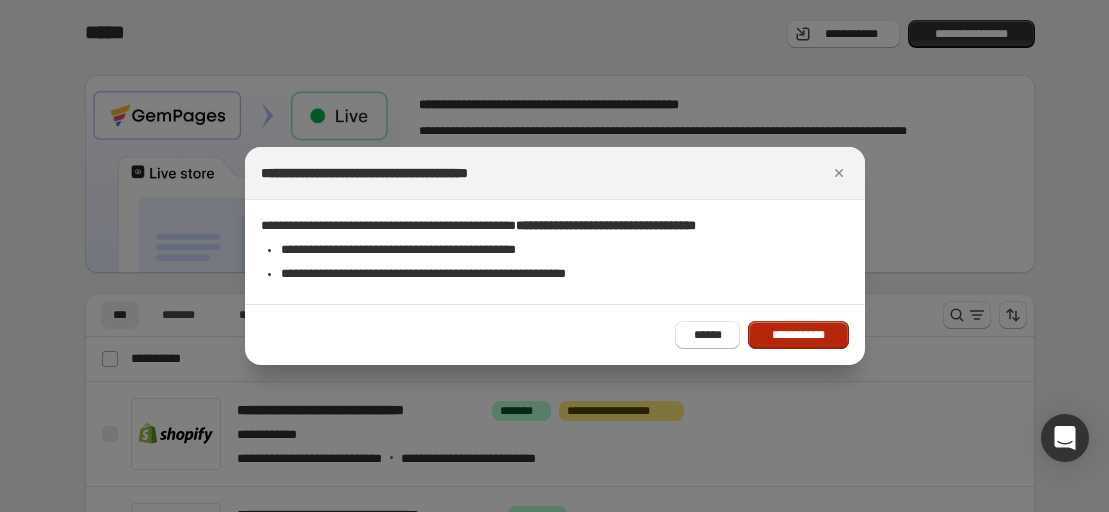 click on "**********" at bounding box center (798, 335) 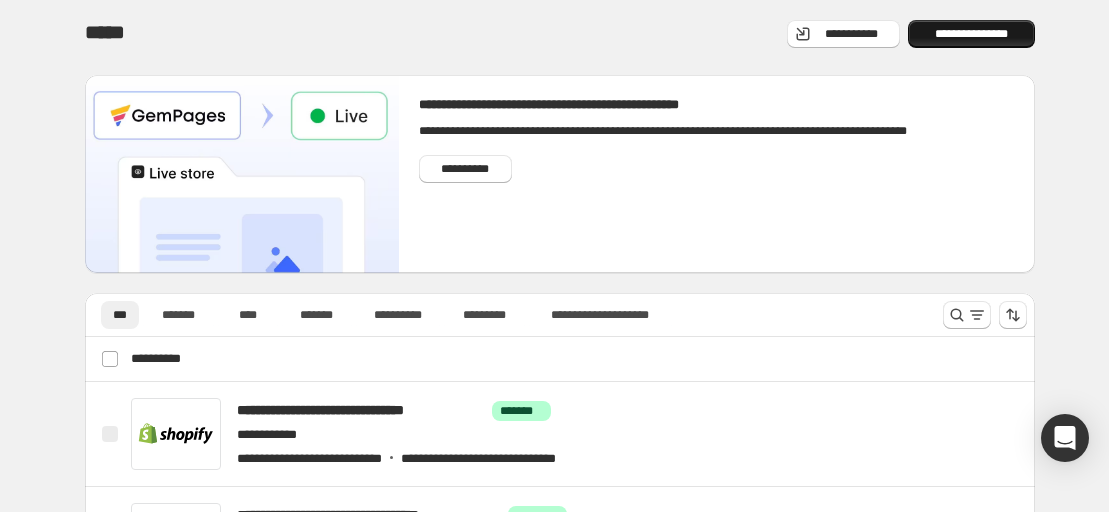 click on "**********" at bounding box center [971, 34] 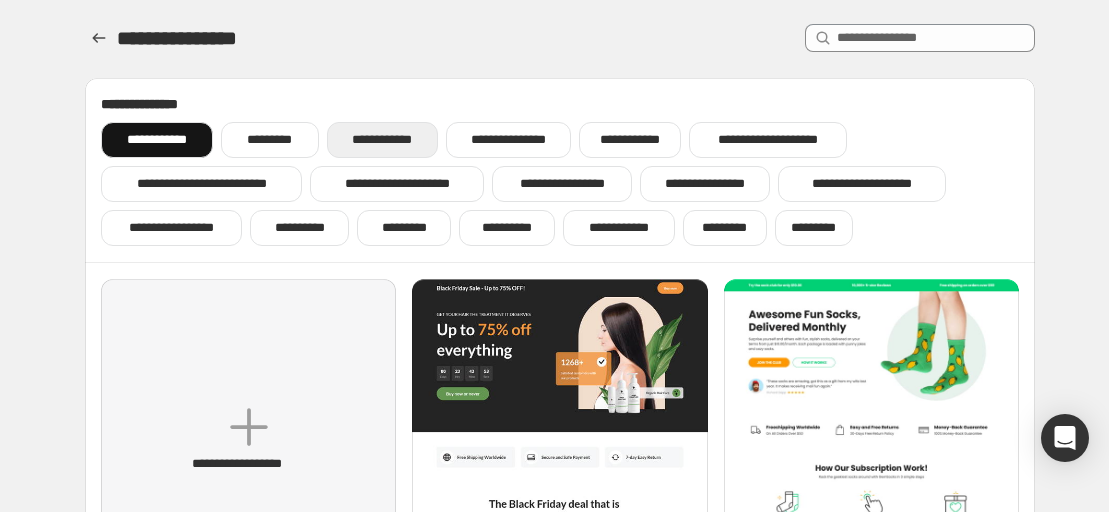 click on "**********" at bounding box center (382, 140) 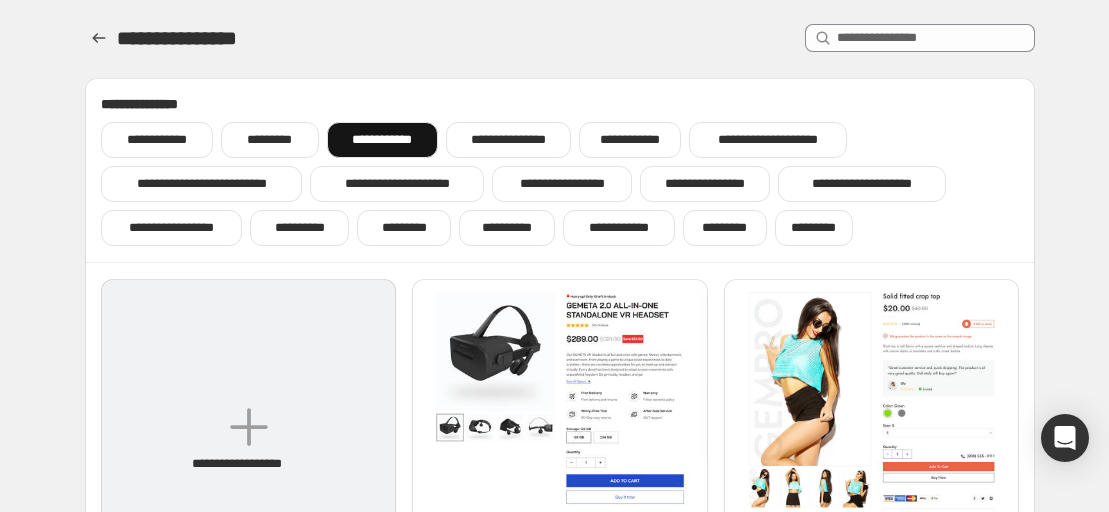 click on "**********" at bounding box center (248, 440) 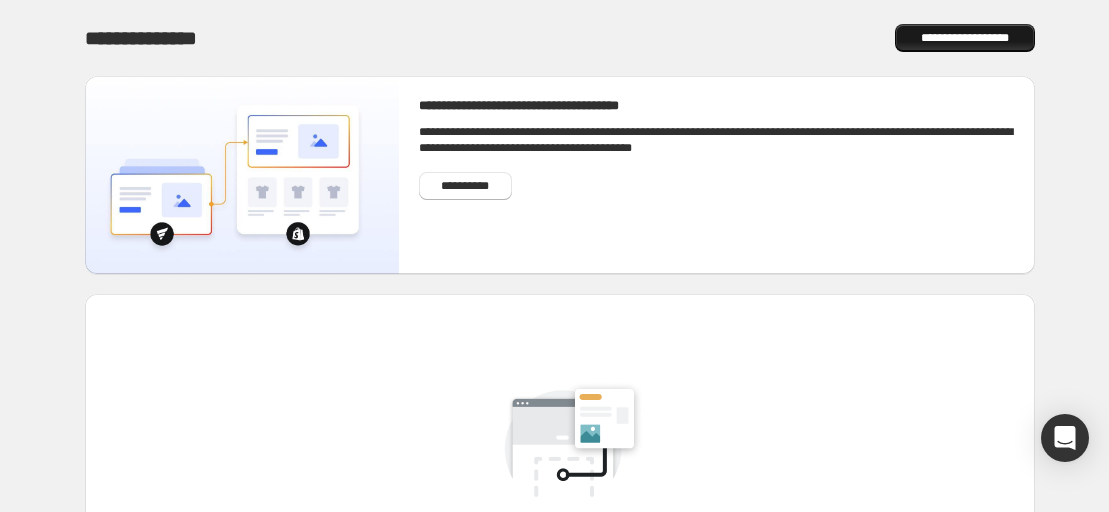click on "**********" at bounding box center [965, 38] 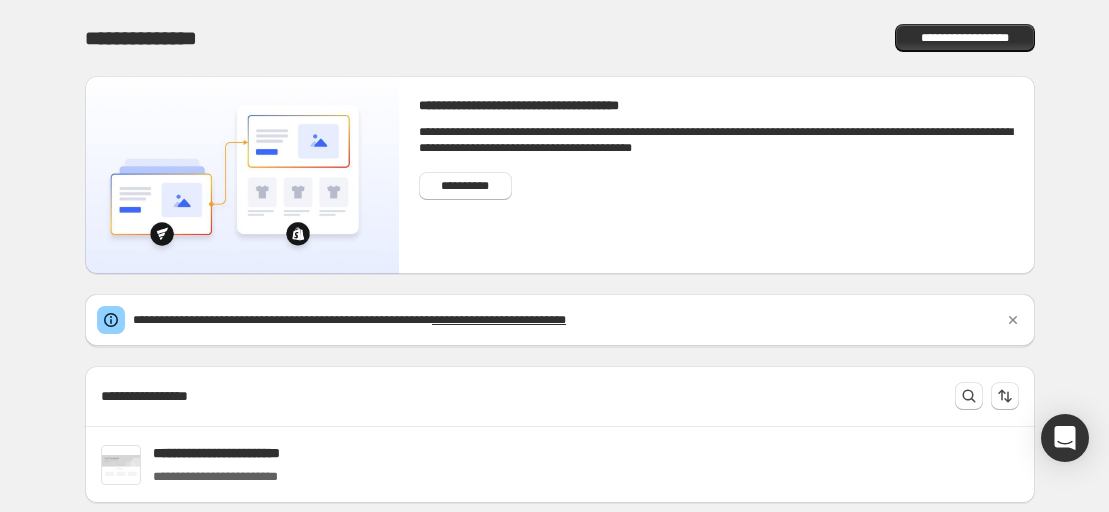 scroll, scrollTop: 51, scrollLeft: 0, axis: vertical 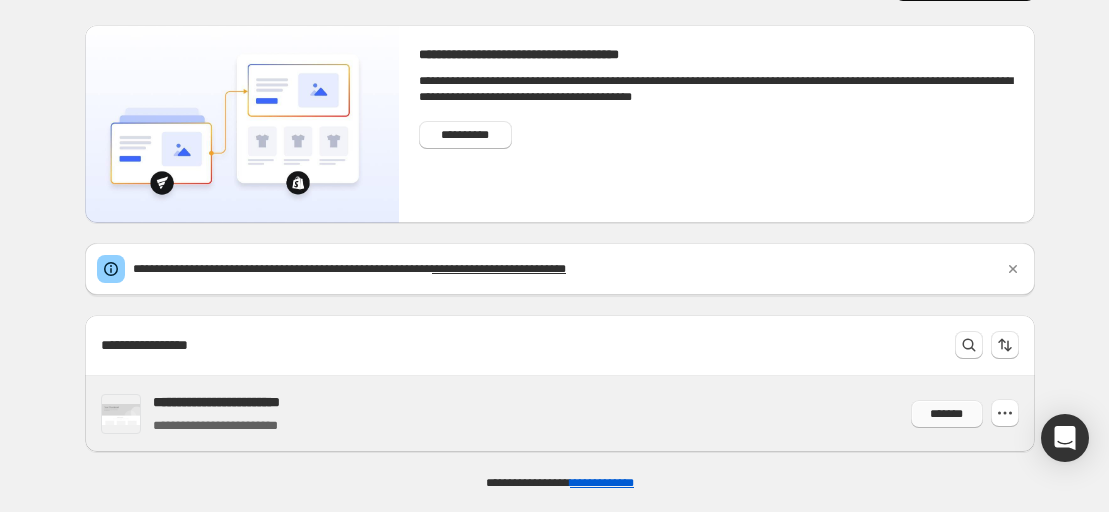 click on "*******" at bounding box center [947, 414] 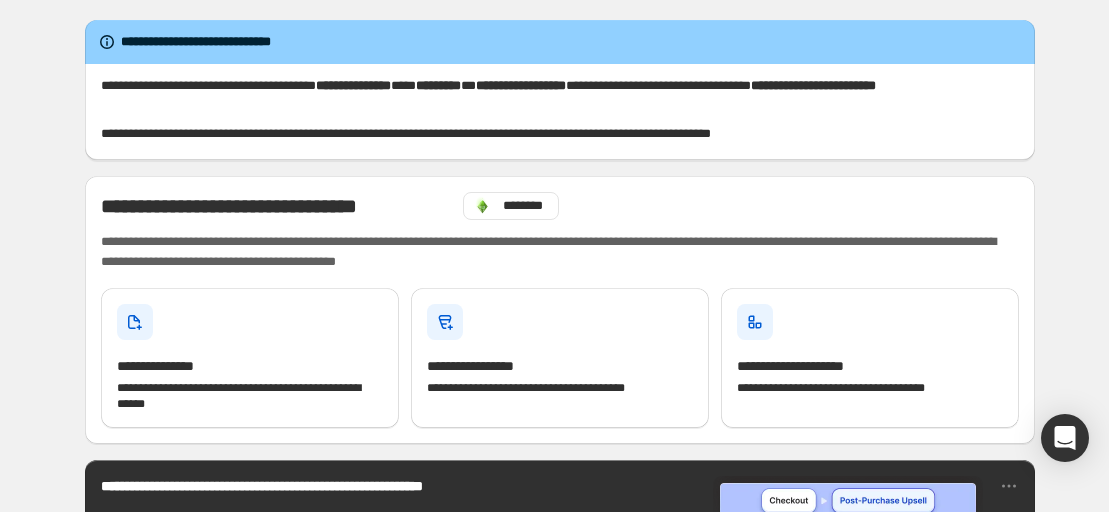 scroll, scrollTop: 0, scrollLeft: 0, axis: both 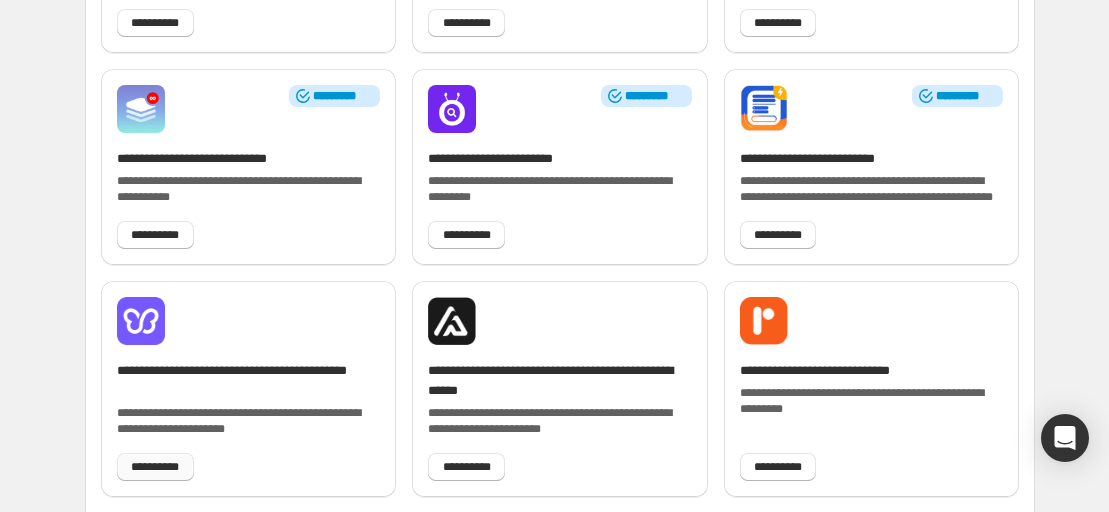 click on "**********" at bounding box center [155, 467] 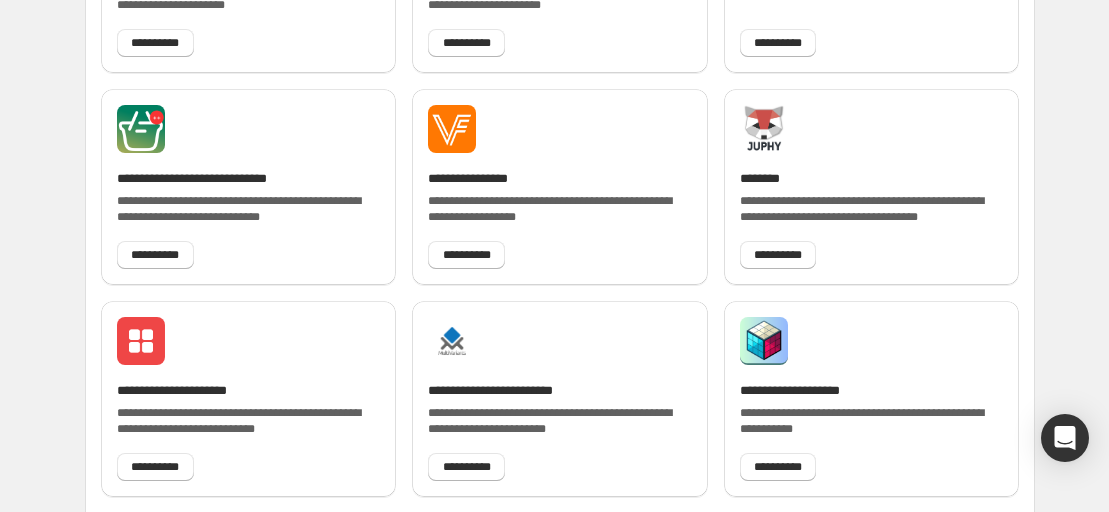 scroll, scrollTop: 1641, scrollLeft: 0, axis: vertical 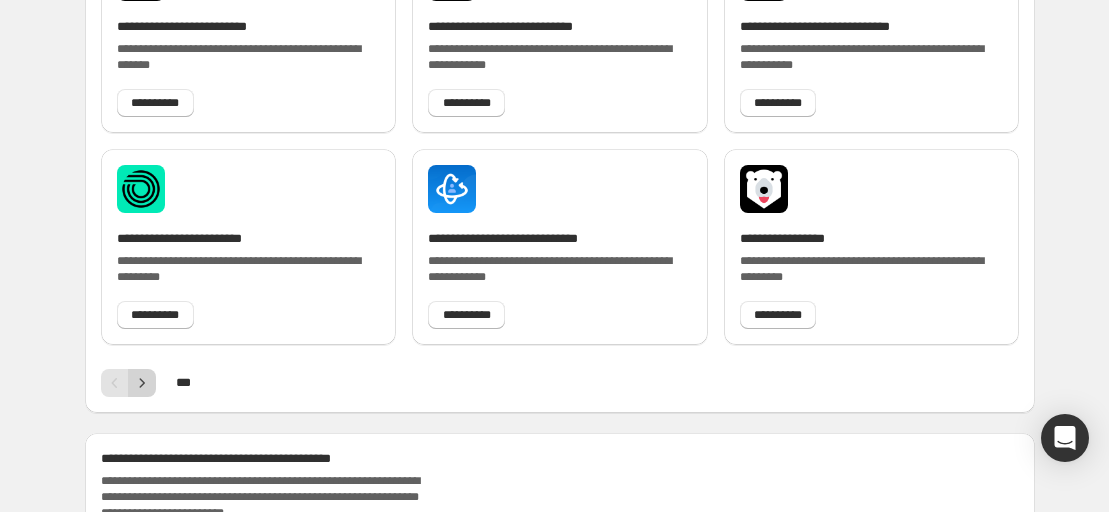 click 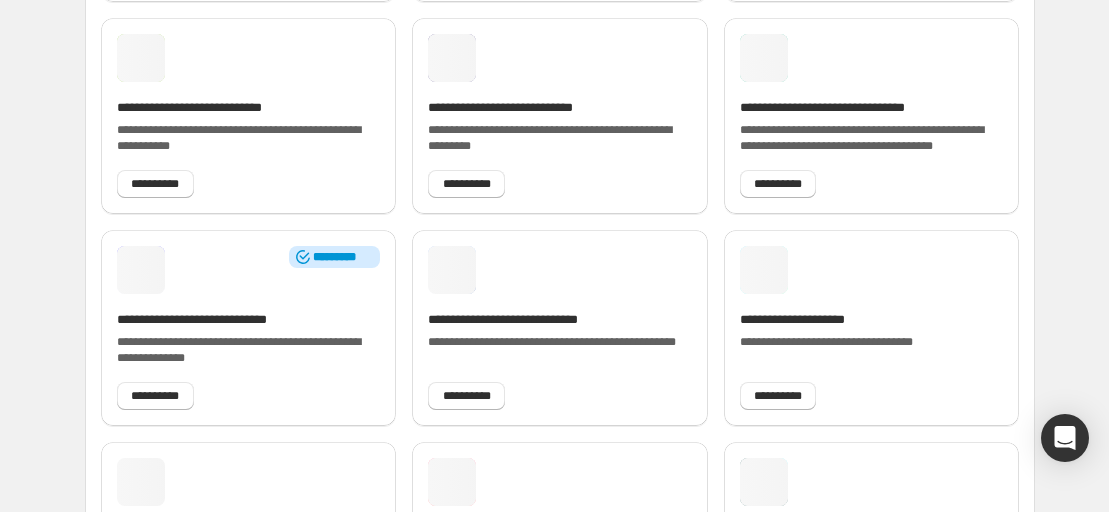 scroll, scrollTop: 560, scrollLeft: 0, axis: vertical 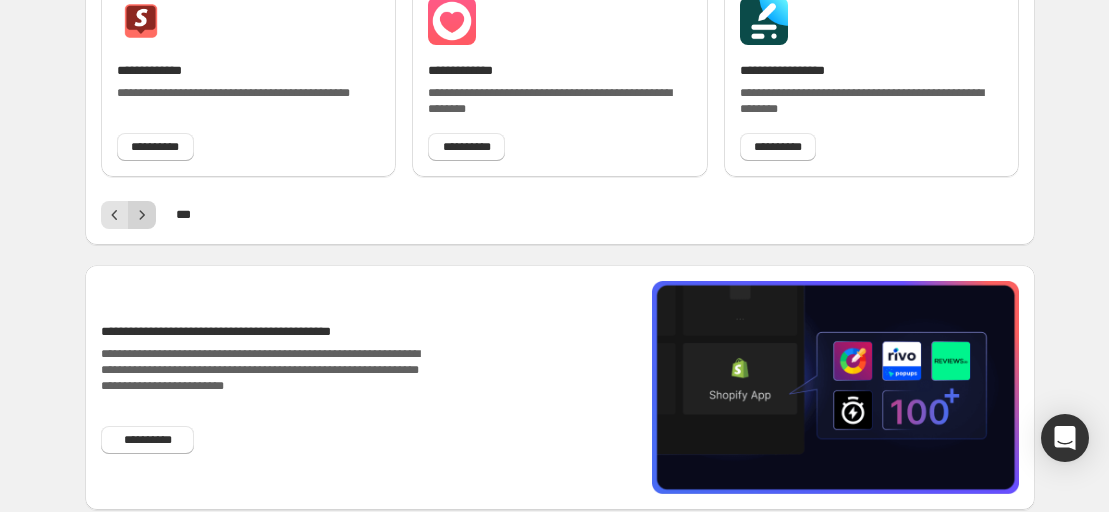 click 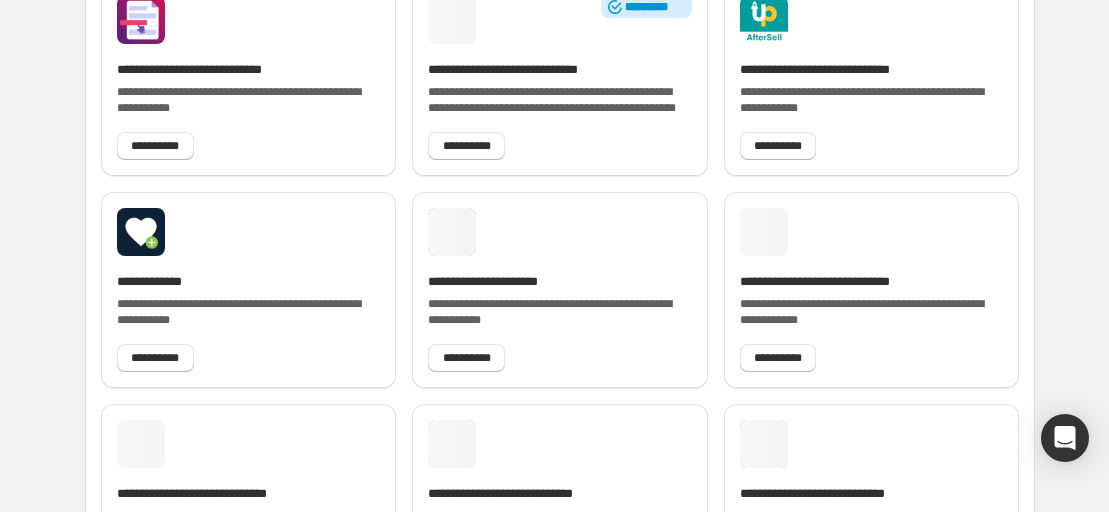scroll, scrollTop: 560, scrollLeft: 0, axis: vertical 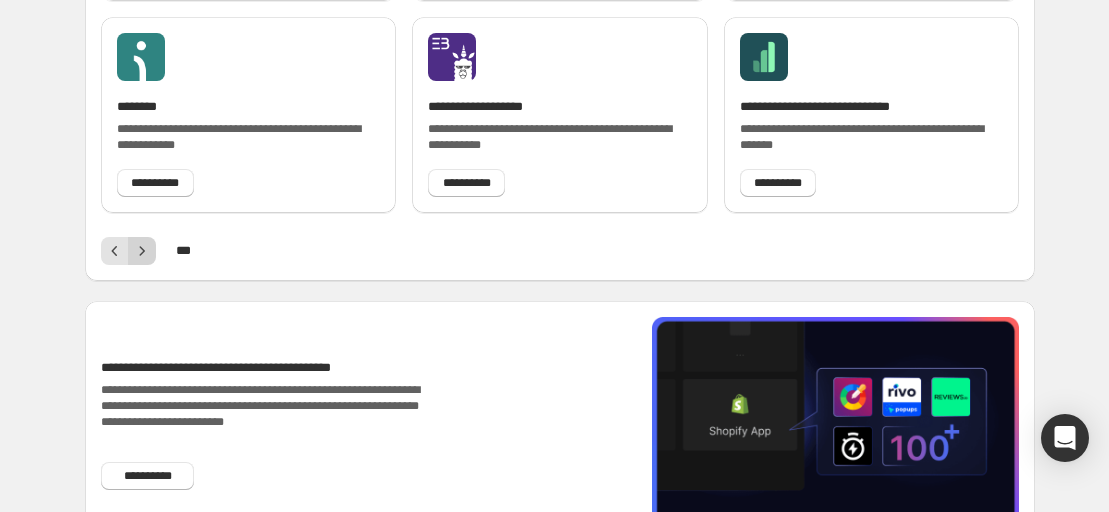 click 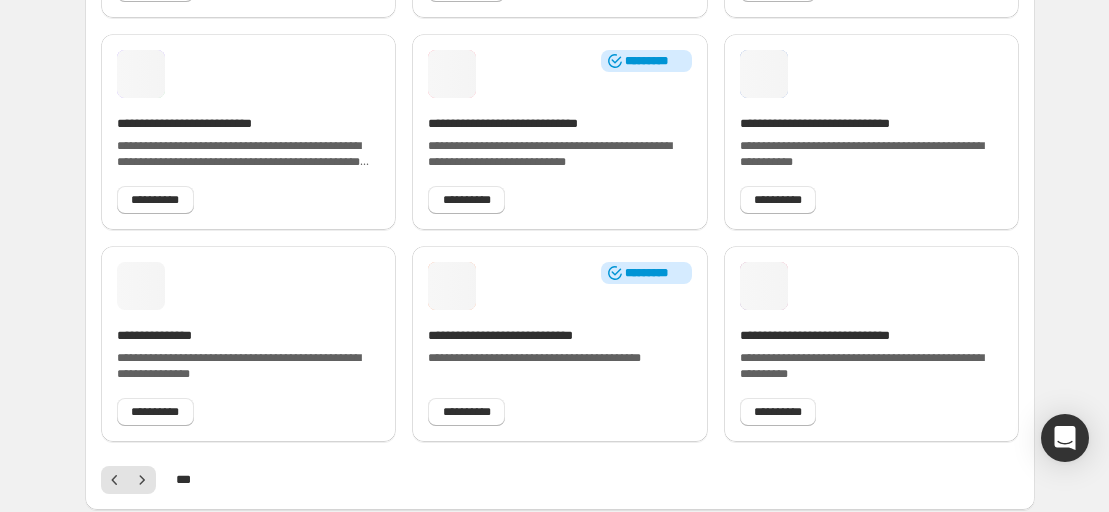 scroll, scrollTop: 560, scrollLeft: 0, axis: vertical 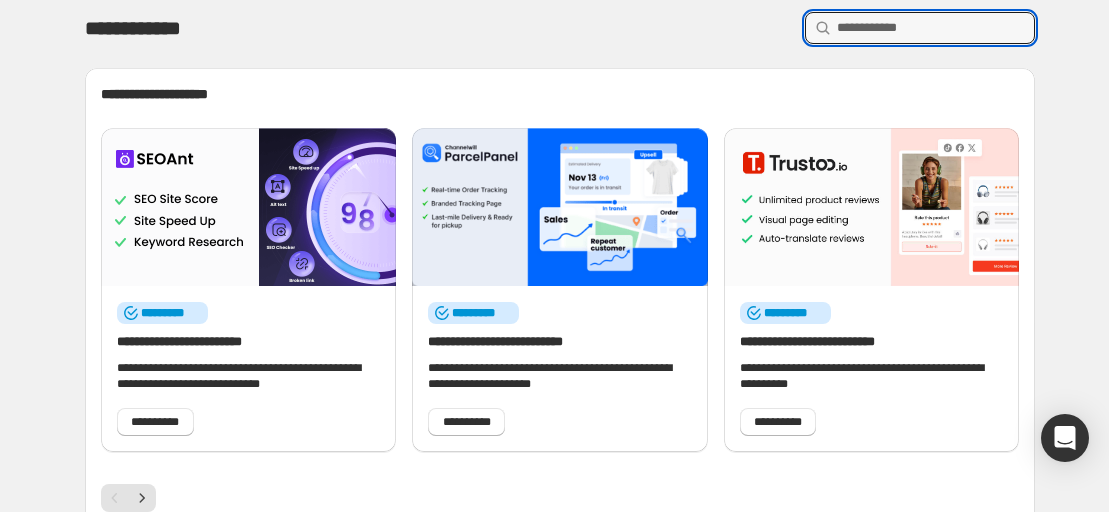 click at bounding box center [936, 28] 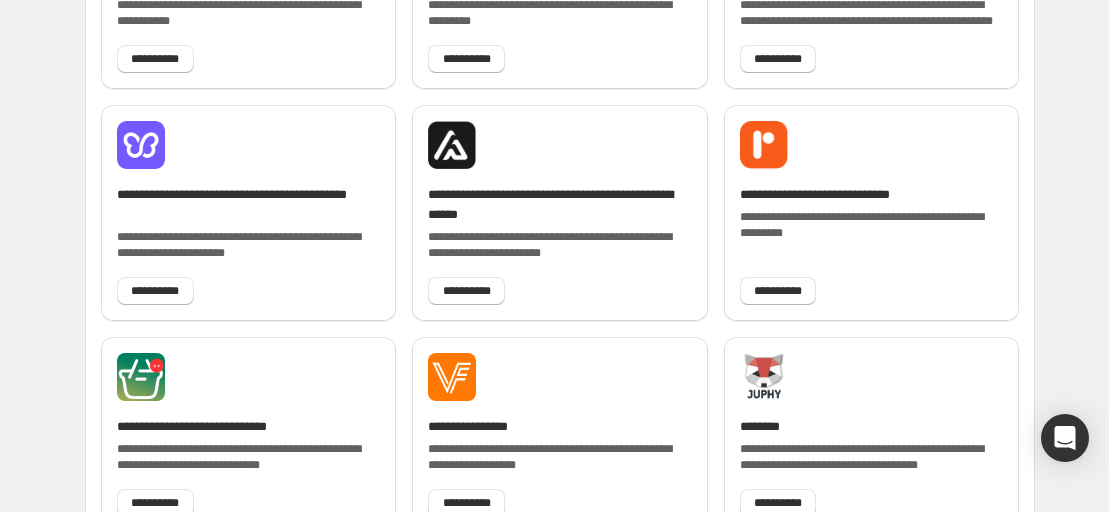 scroll, scrollTop: 1369, scrollLeft: 0, axis: vertical 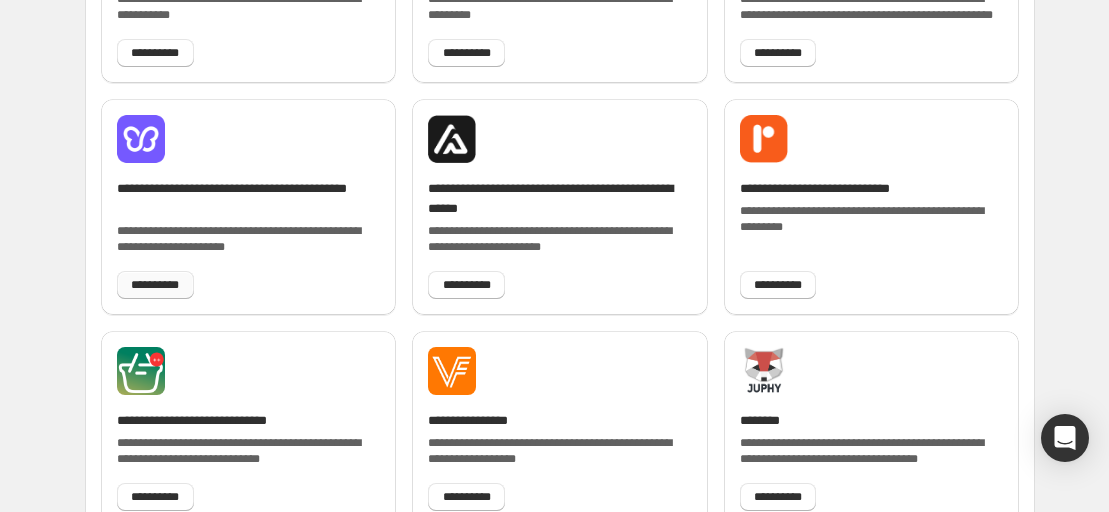 click on "**********" at bounding box center [155, 285] 